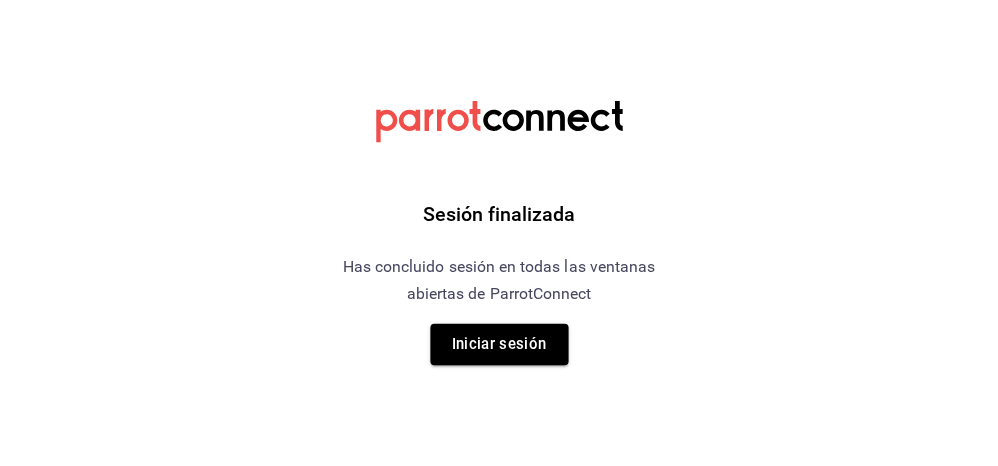 scroll, scrollTop: 0, scrollLeft: 0, axis: both 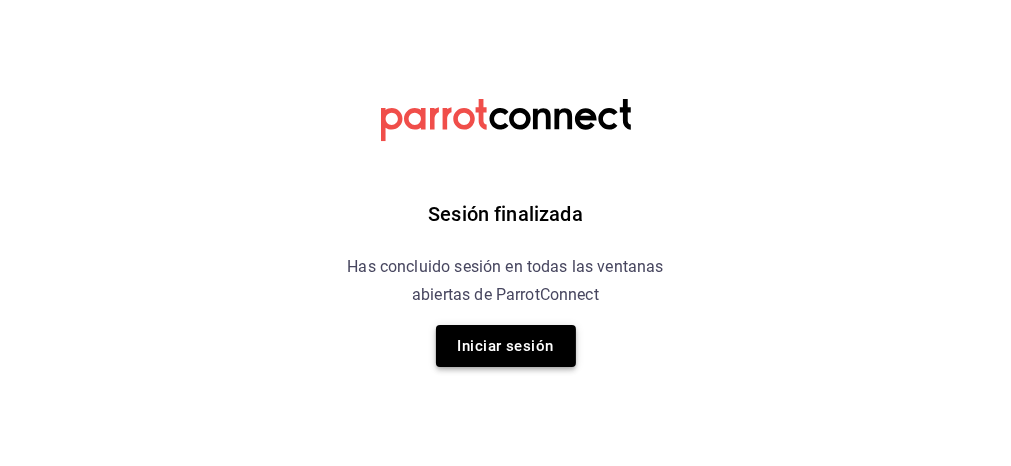 click on "Iniciar sesión" at bounding box center (506, 346) 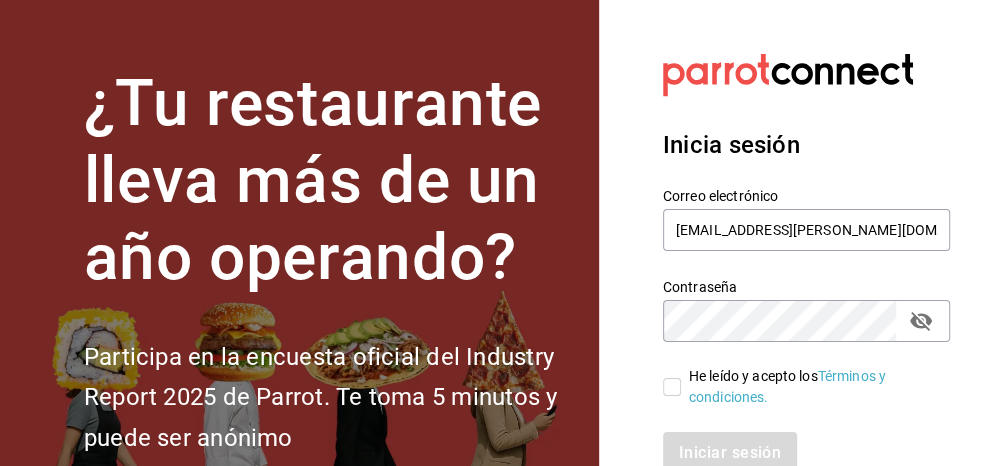 click on "He leído y acepto los  Términos y condiciones." at bounding box center [672, 387] 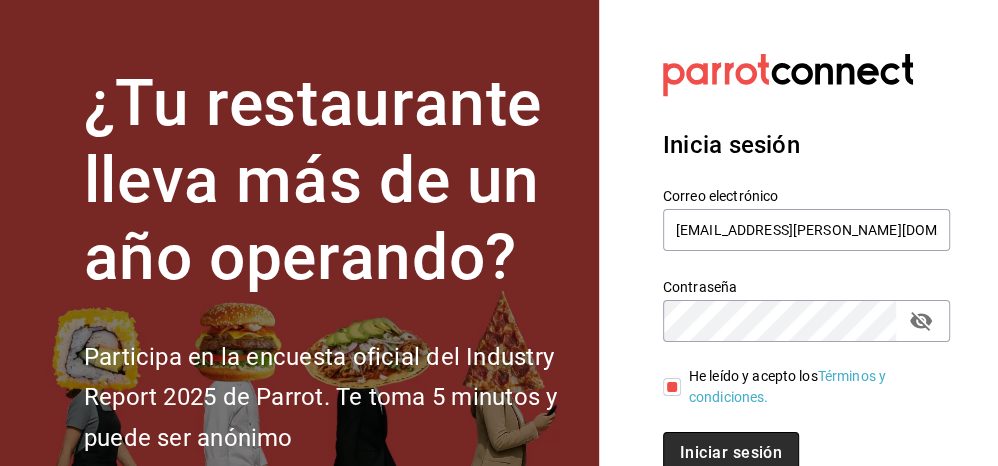 click on "Iniciar sesión" at bounding box center [731, 453] 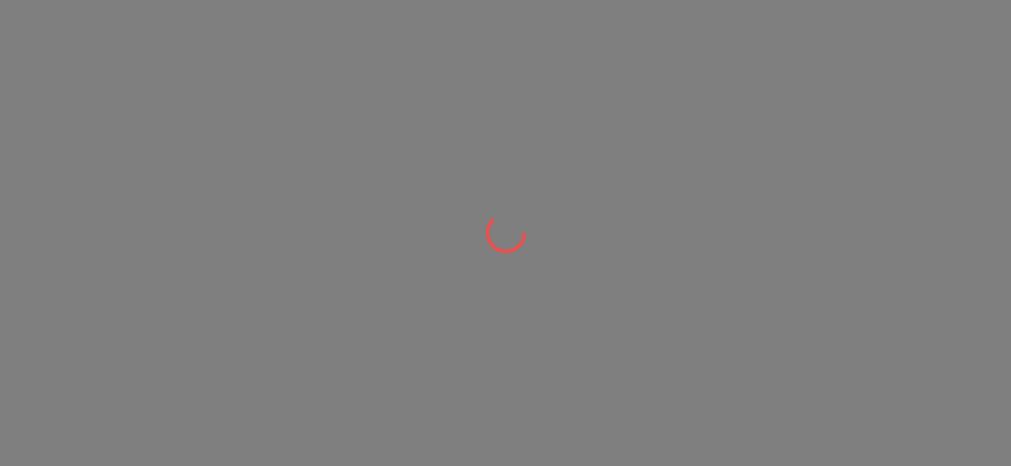 scroll, scrollTop: 0, scrollLeft: 0, axis: both 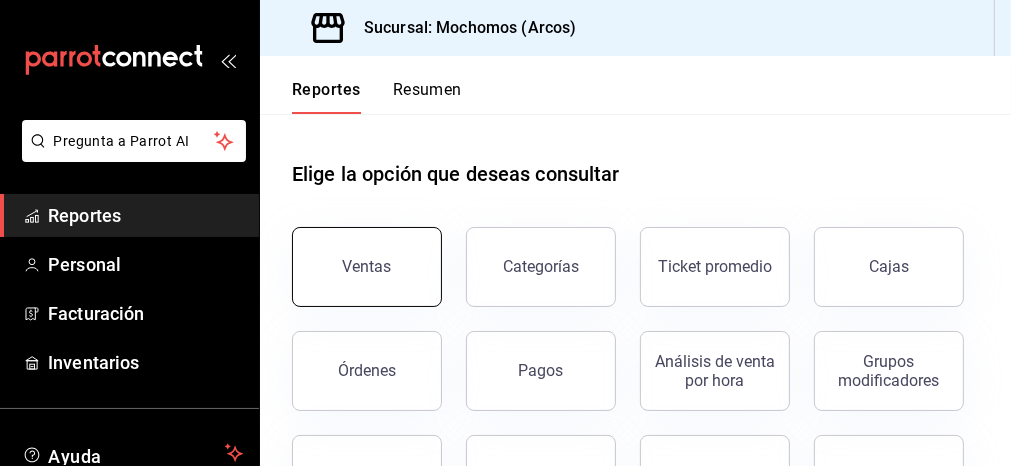 click on "Ventas" at bounding box center [367, 266] 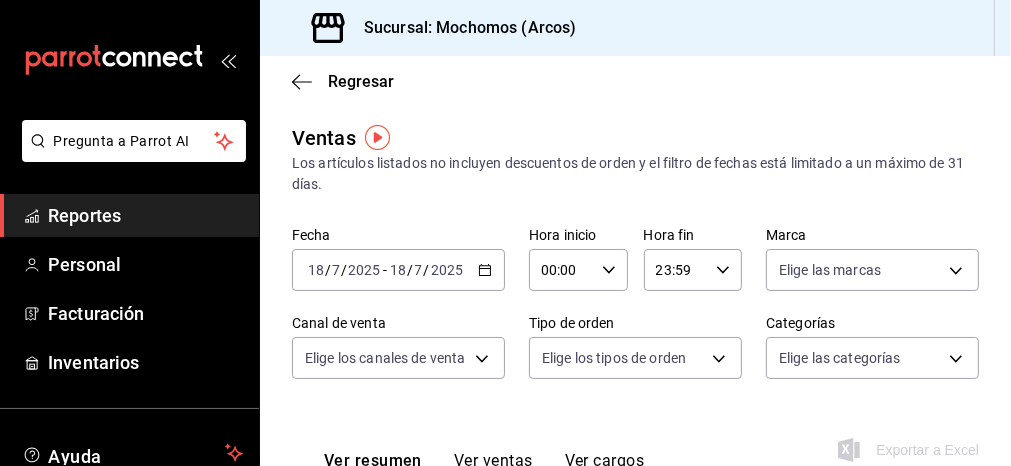 click on "2025" at bounding box center [364, 270] 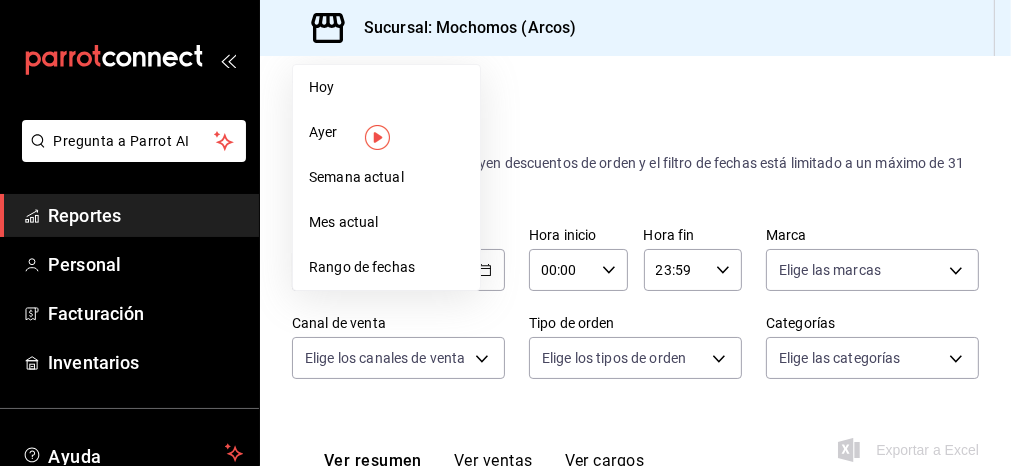 click on "Rango de fechas" at bounding box center (386, 267) 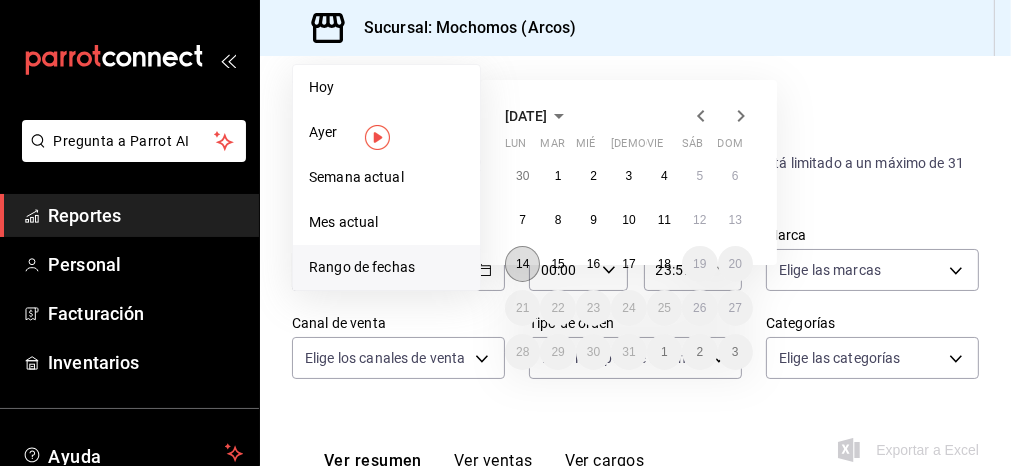 click on "14" at bounding box center (522, 264) 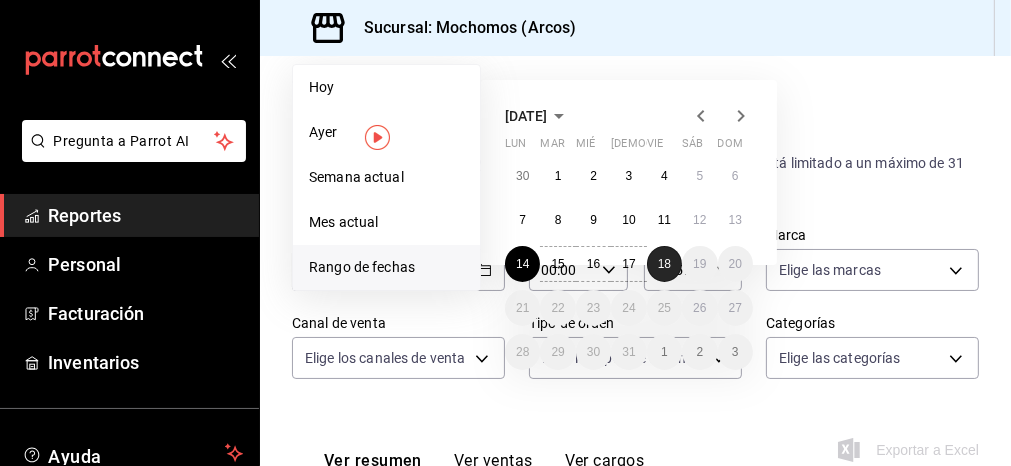 click on "18" at bounding box center [664, 264] 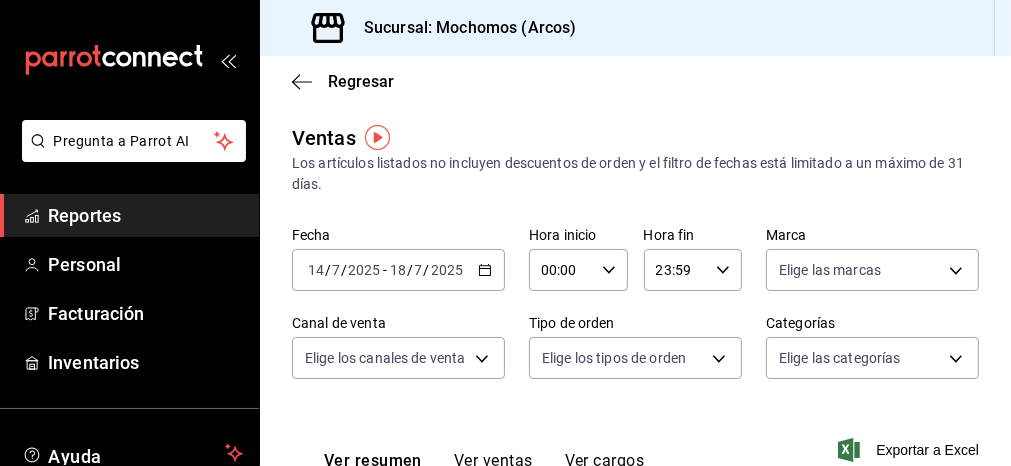 click 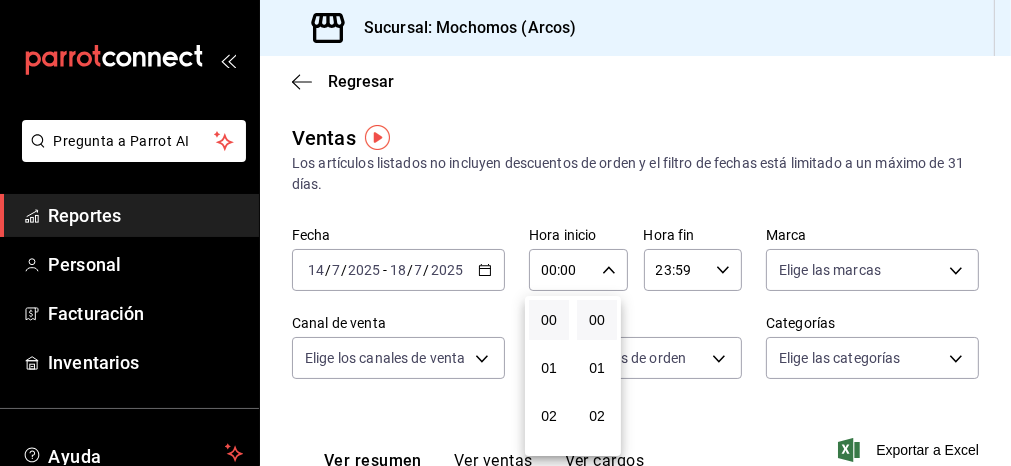 click on "01" at bounding box center [549, 368] 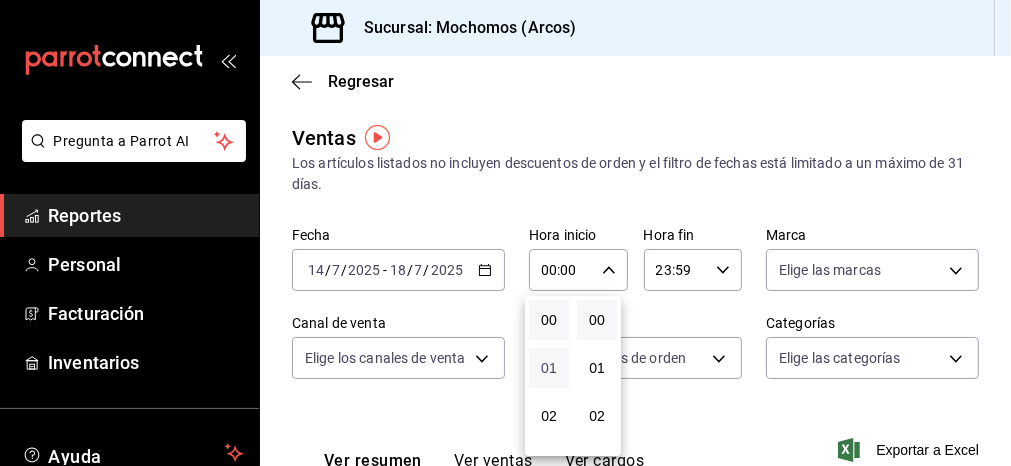 click on "01" at bounding box center (549, 368) 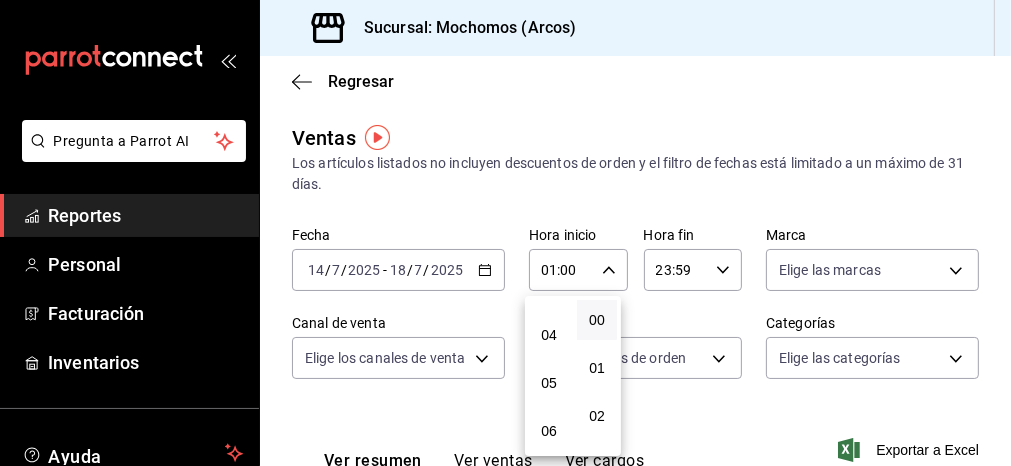 scroll, scrollTop: 178, scrollLeft: 0, axis: vertical 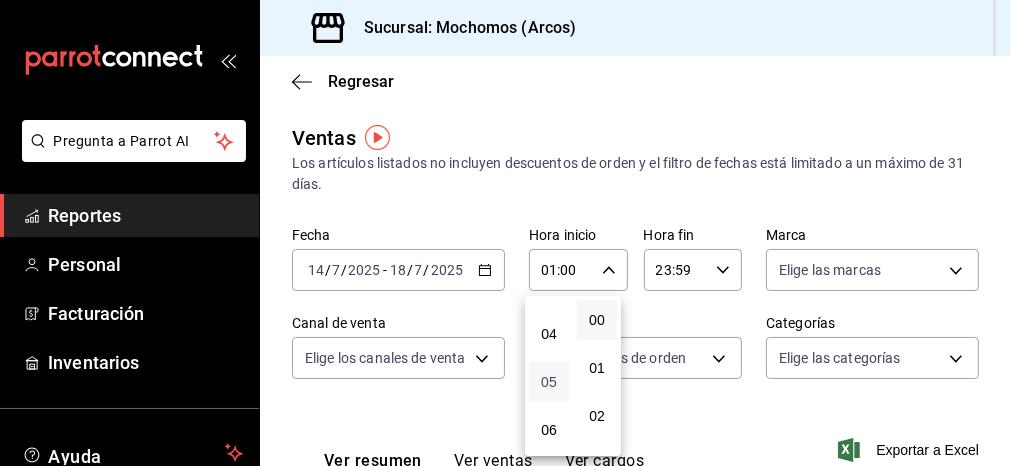 click on "05" at bounding box center (549, 382) 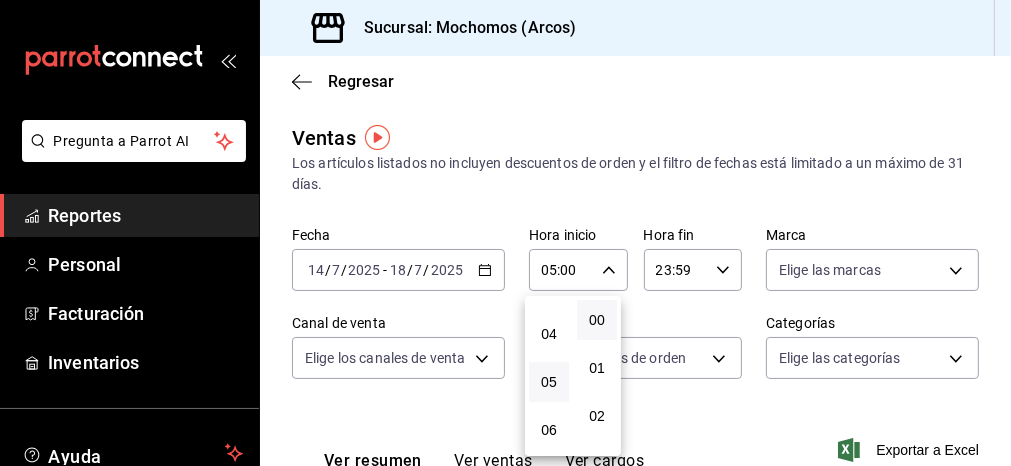 click at bounding box center (505, 233) 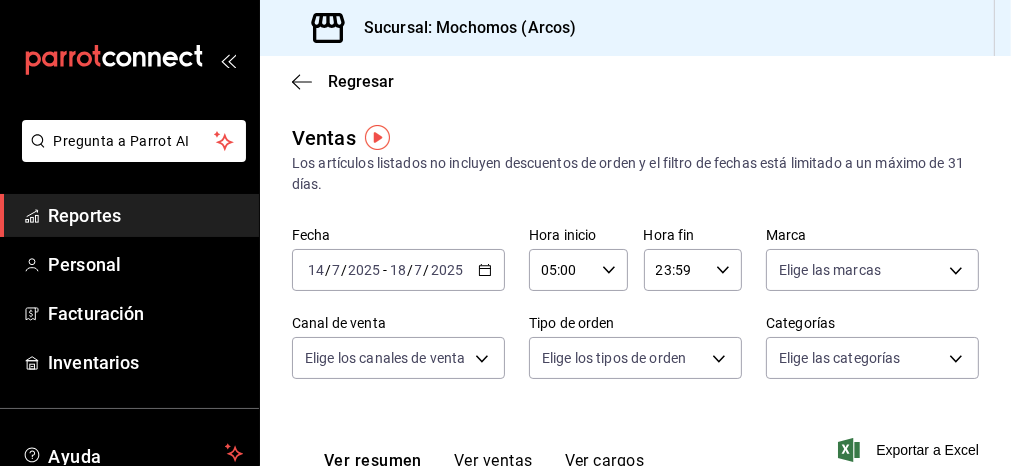 click on "23:59 Hora fin" at bounding box center (693, 270) 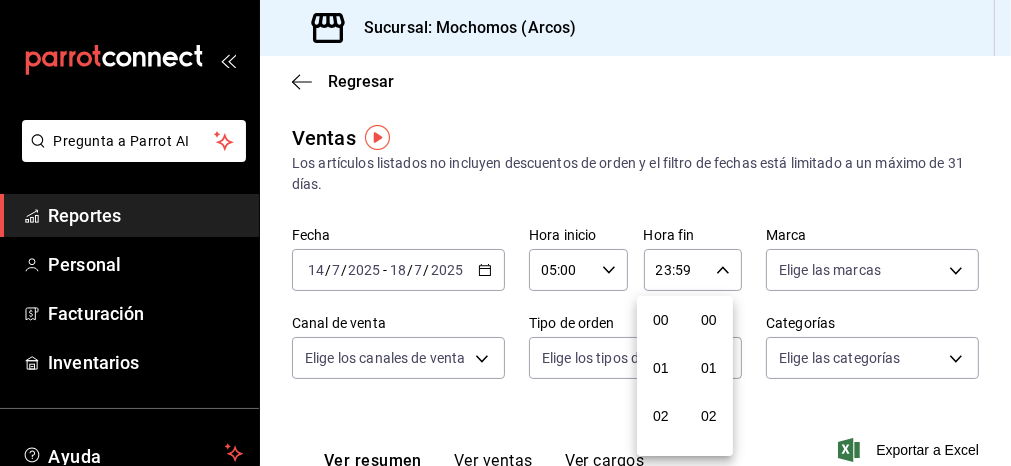scroll, scrollTop: 1000, scrollLeft: 0, axis: vertical 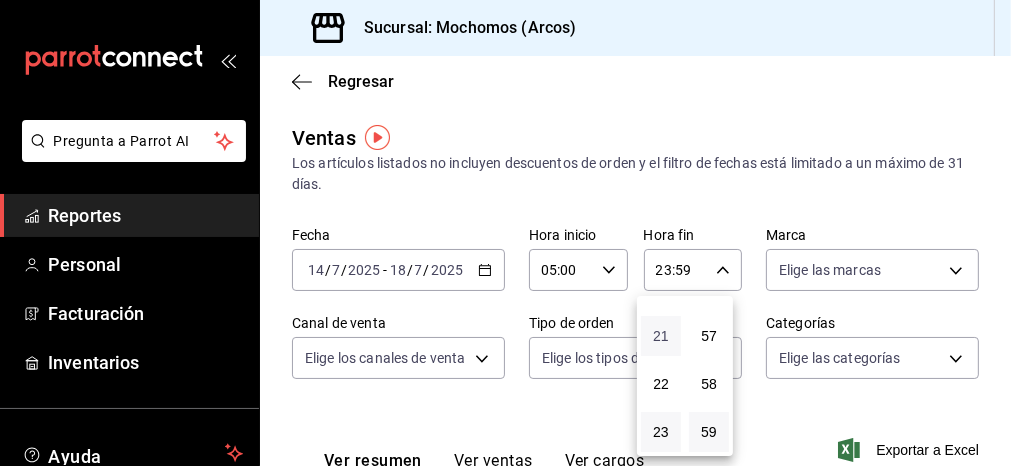 click on "21" at bounding box center (661, 336) 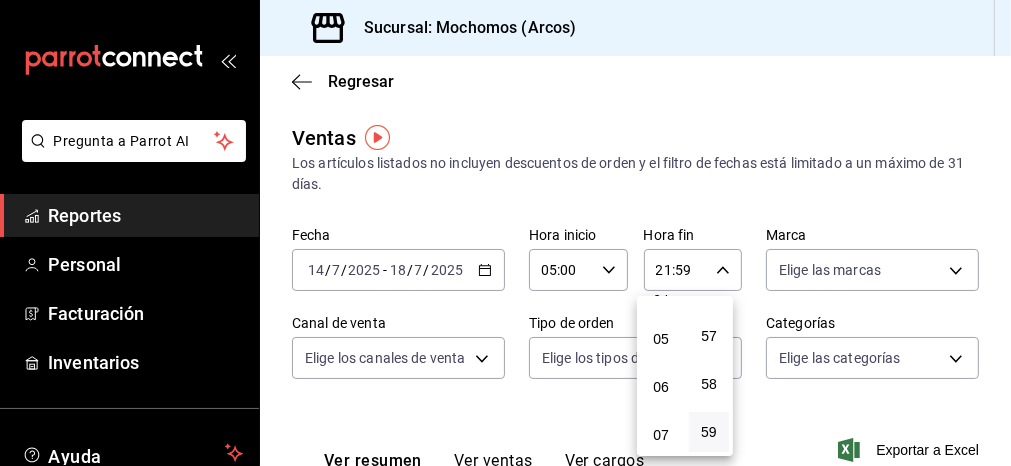 scroll, scrollTop: 250, scrollLeft: 0, axis: vertical 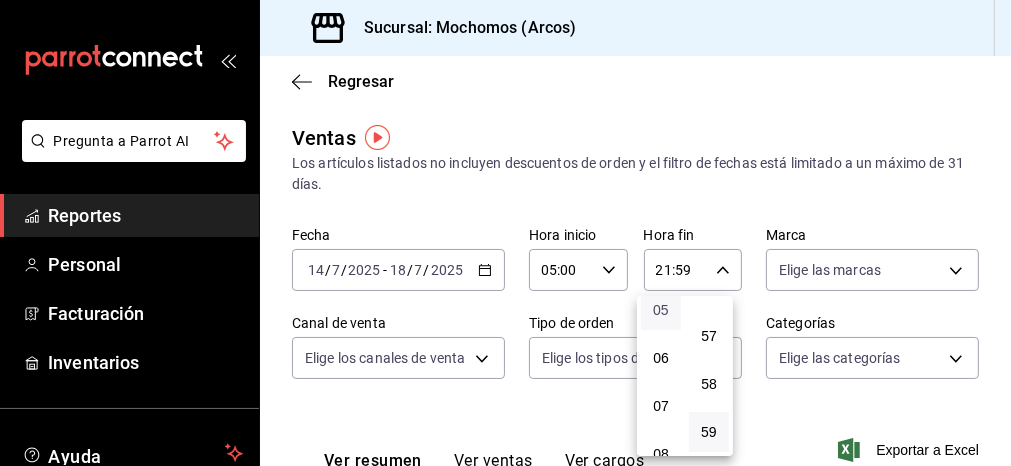 click on "05" at bounding box center [661, 310] 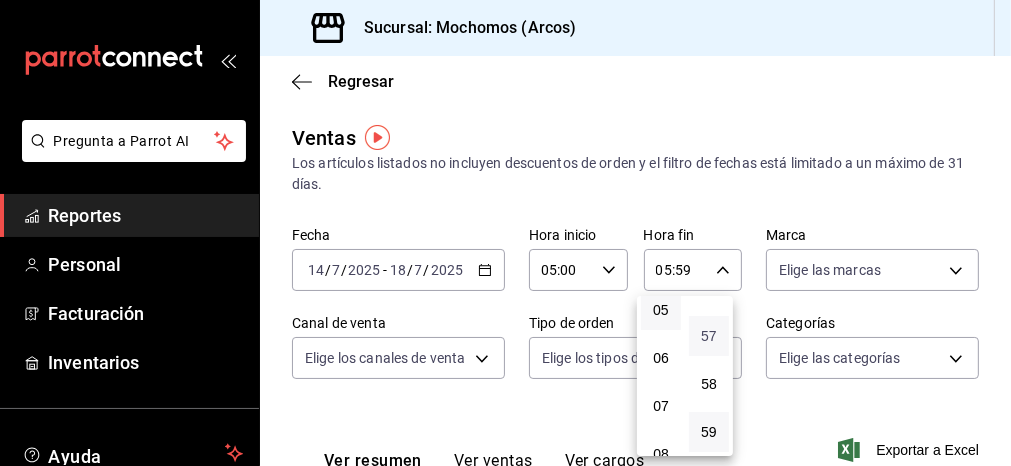 click on "57" at bounding box center [709, 336] 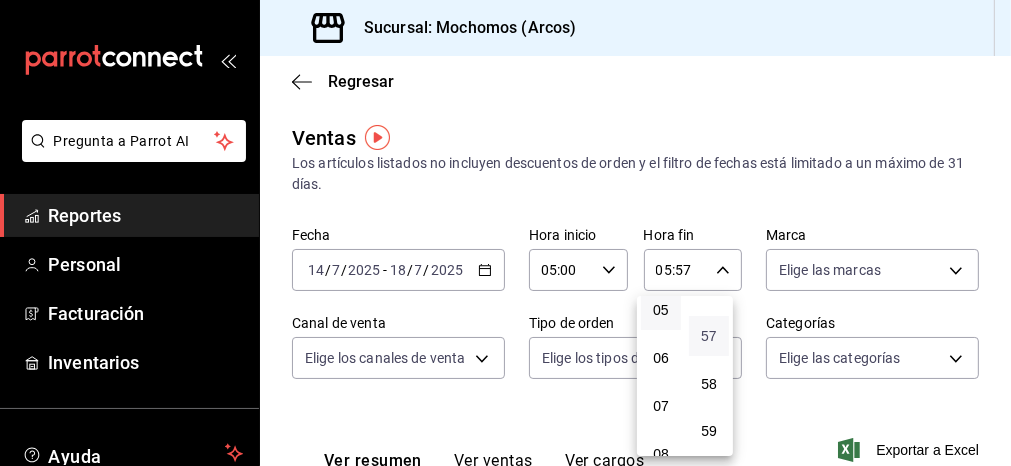 type 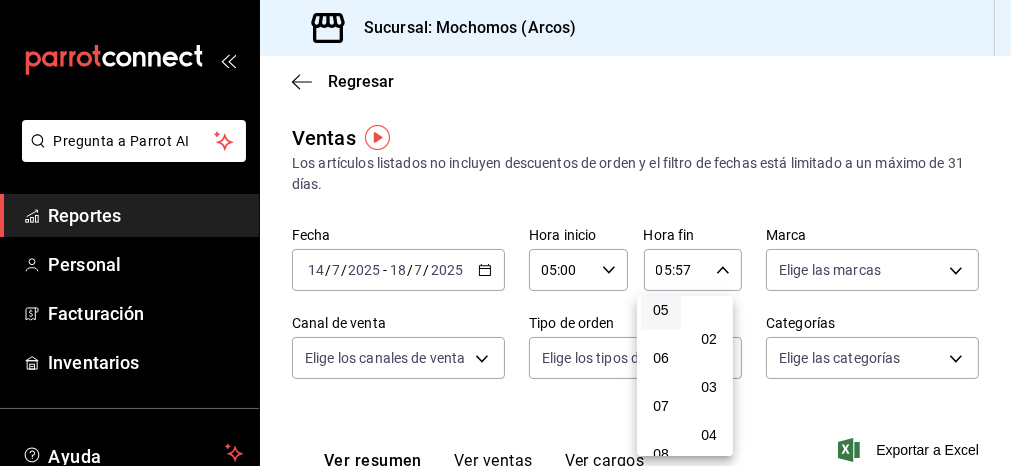 scroll, scrollTop: 0, scrollLeft: 0, axis: both 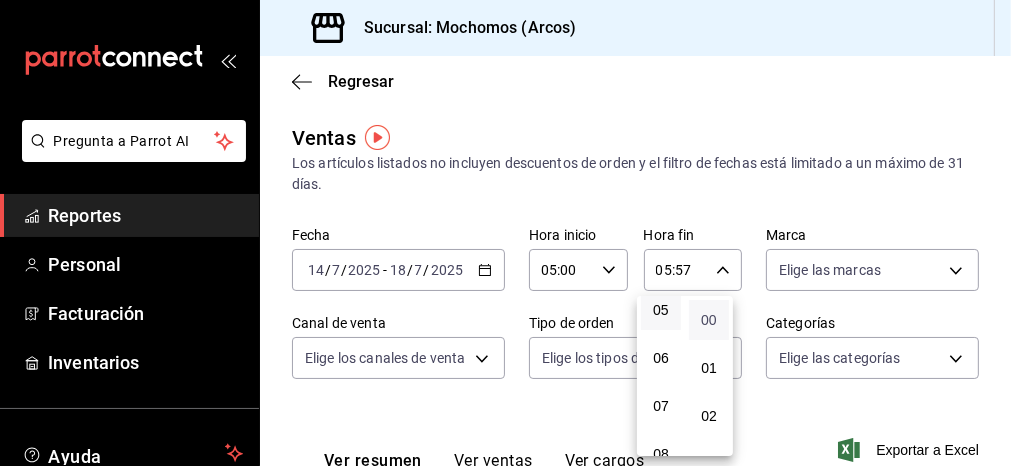 click on "00" at bounding box center [709, 320] 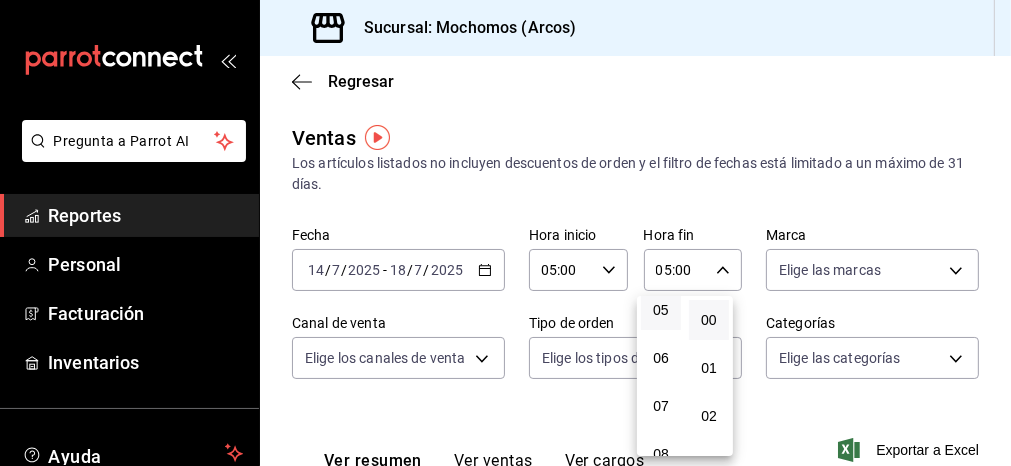 click at bounding box center [505, 233] 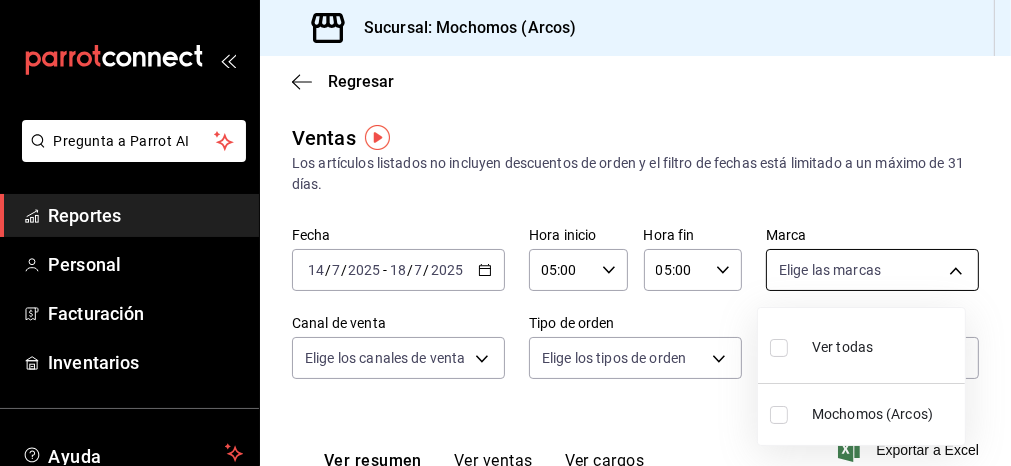 click on "Pregunta a Parrot AI Reportes   Personal   Facturación   Inventarios   Ayuda Recomienda Parrot   Mochomos Arcos   Sugerir nueva función   Sucursal: Mochomos (Arcos) Regresar Ventas Los artículos listados no incluyen descuentos de orden y el filtro de fechas está limitado a un máximo de 31 días. Fecha 2025-07-14 14 / 7 / 2025 - 2025-07-18 18 / 7 / 2025 Hora inicio 05:00 Hora inicio Hora fin 05:00 Hora fin Marca Elige las marcas Canal de venta Elige los canales de venta Tipo de orden Elige los tipos de orden Categorías Elige las categorías Ver resumen Ver ventas Ver cargos Exportar a Excel Resumen Total artículos Da clic en la fila para ver el detalle por tipo de artículo + $642,002.20 Cargos por servicio + $0.00 Venta bruta = $642,002.20 Descuentos totales - $4,090.60 Certificados de regalo - $22,944.60 Venta total = $614,967.00 Impuestos - $84,823.03 Venta neta = $530,143.97 Pregunta a Parrot AI Reportes   Personal   Facturación   Inventarios   Ayuda Recomienda Parrot   Mochomos Arcos     Ver todas" at bounding box center [505, 233] 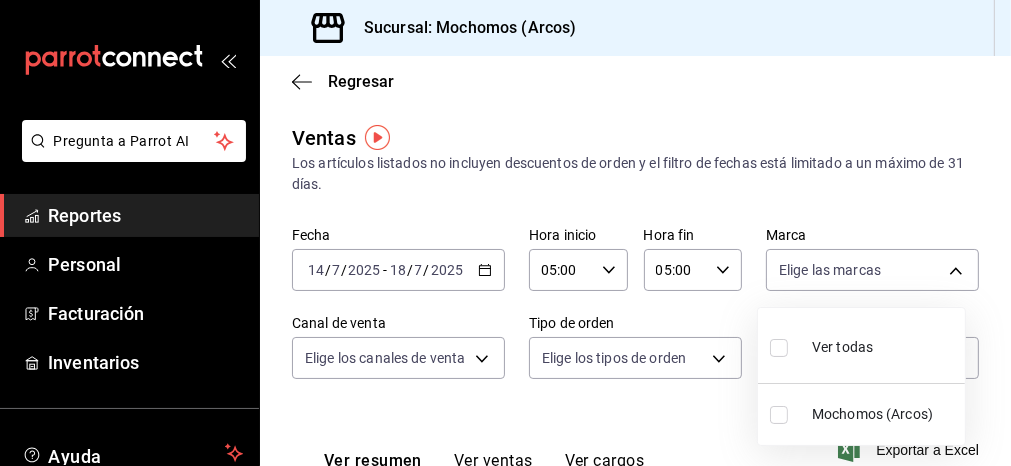 click on "Ver todas" at bounding box center [842, 347] 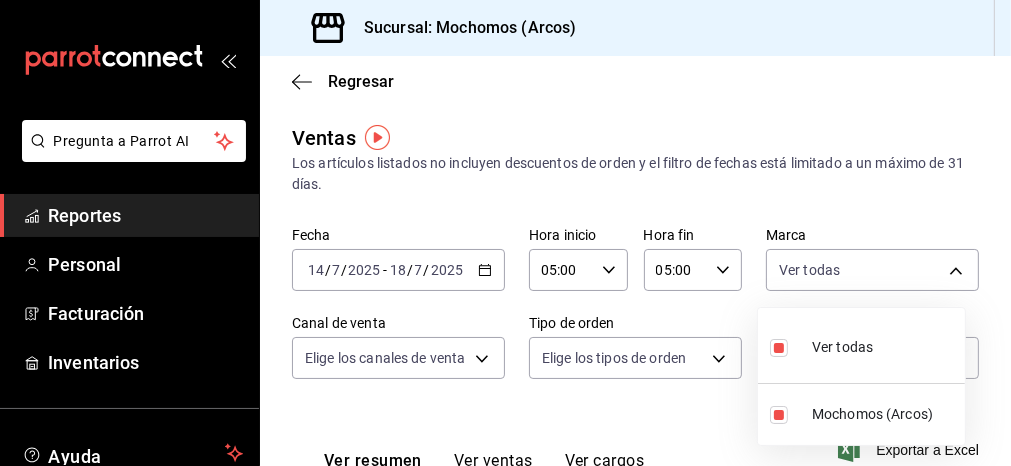 click at bounding box center (505, 233) 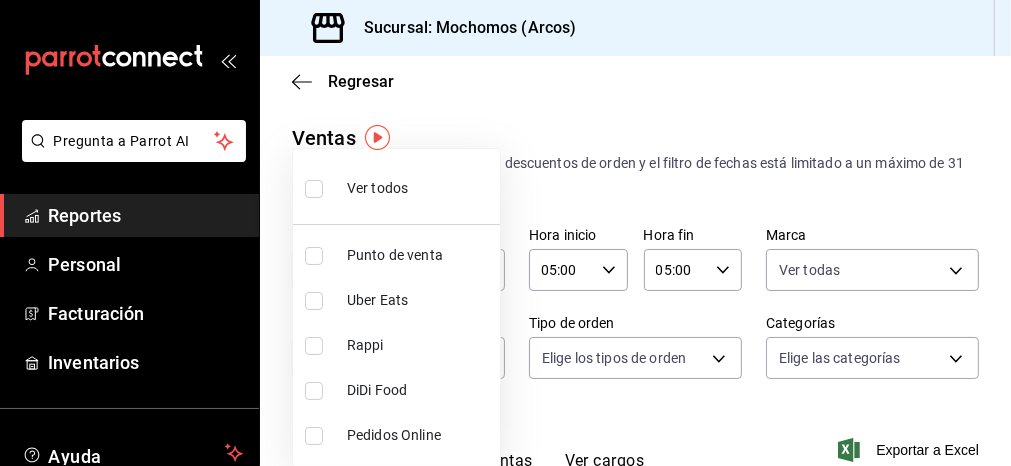 click on "Pregunta a Parrot AI Reportes   Personal   Facturación   Inventarios   Ayuda Recomienda Parrot   Mochomos Arcos   Sugerir nueva función   Sucursal: Mochomos (Arcos) Regresar Ventas Los artículos listados no incluyen descuentos de orden y el filtro de fechas está limitado a un máximo de 31 días. Fecha 2025-07-14 14 / 7 / 2025 - 2025-07-18 18 / 7 / 2025 Hora inicio 05:00 Hora inicio Hora fin 05:00 Hora fin Marca Ver todas dd36a3dd-8c35-4563-bc3a-0ae6137ce787 Canal de venta Elige los canales de venta Tipo de orden Elige los tipos de orden Categorías Elige las categorías Ver resumen Ver ventas Ver cargos Exportar a Excel Resumen Total artículos Da clic en la fila para ver el detalle por tipo de artículo + $642,002.20 Cargos por servicio + $0.00 Venta bruta = $642,002.20 Descuentos totales - $4,090.60 Certificados de regalo - $22,944.60 Venta total = $614,967.00 Impuestos - $84,823.03 Venta neta = $530,143.97 Pregunta a Parrot AI Reportes   Personal   Facturación   Inventarios   Ayuda Recomienda Parrot" at bounding box center [505, 233] 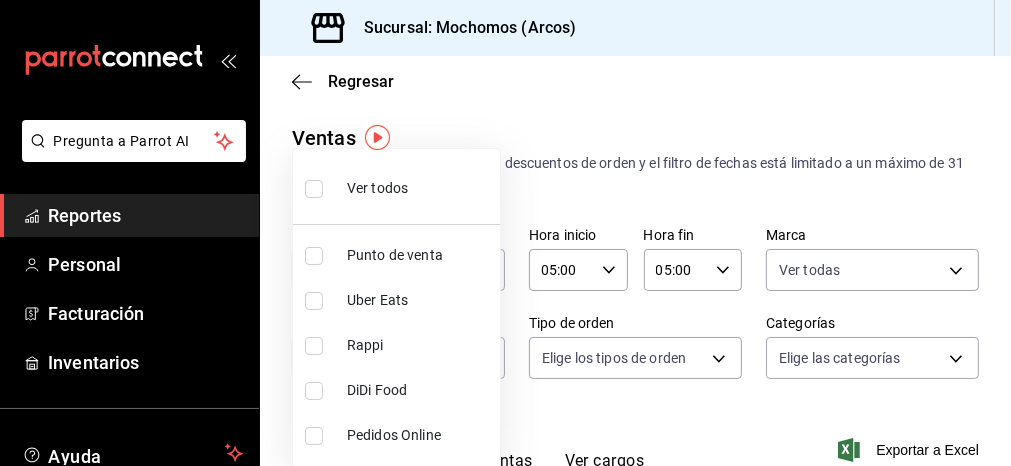 click on "Ver todos" at bounding box center (377, 188) 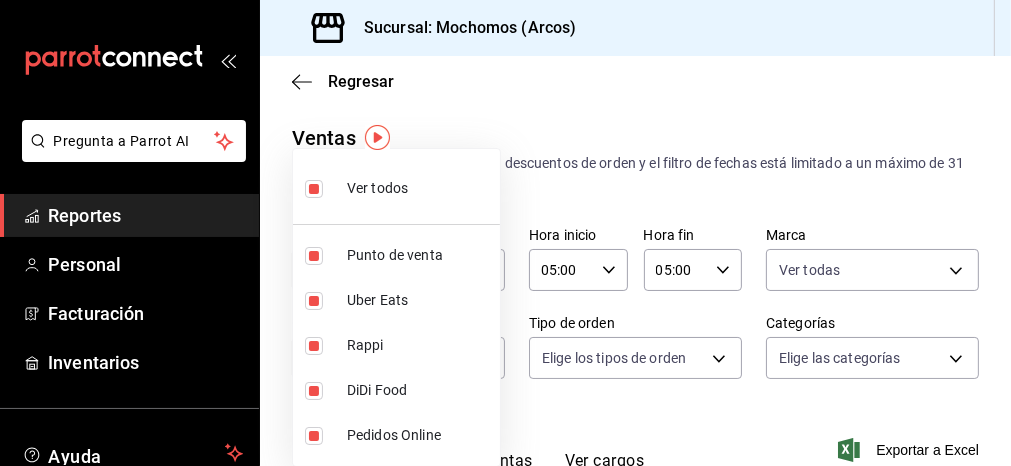 click at bounding box center (505, 233) 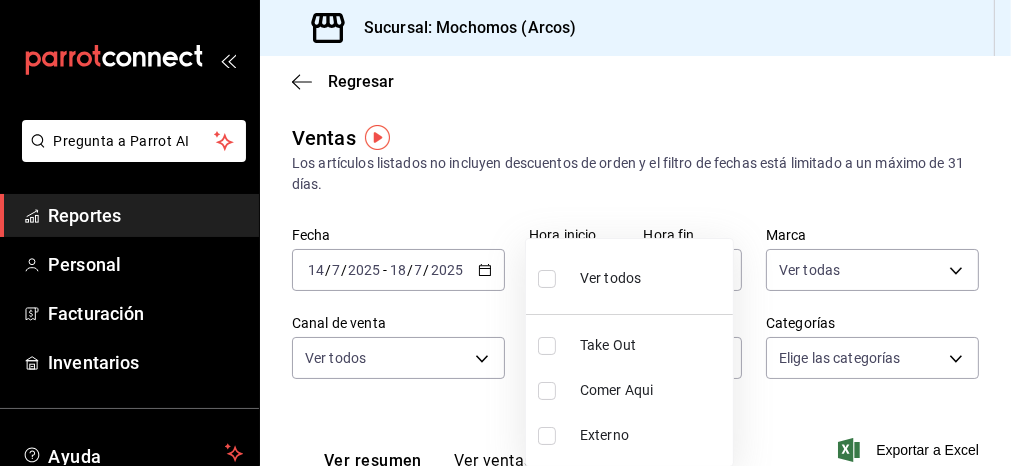 click on "Pregunta a Parrot AI Reportes   Personal   Facturación   Inventarios   Ayuda Recomienda Parrot   Mochomos Arcos   Sugerir nueva función   Sucursal: Mochomos (Arcos) Regresar Ventas Los artículos listados no incluyen descuentos de orden y el filtro de fechas está limitado a un máximo de 31 días. Fecha 2025-07-14 14 / 7 / 2025 - 2025-07-18 18 / 7 / 2025 Hora inicio 05:00 Hora inicio Hora fin 05:00 Hora fin Marca Ver todas dd36a3dd-8c35-4563-bc3a-0ae6137ce787 Canal de venta Ver todos PARROT,UBER_EATS,RAPPI,DIDI_FOOD,ONLINE Tipo de orden Elige los tipos de orden Categorías Elige las categorías Ver resumen Ver ventas Ver cargos Exportar a Excel Resumen Total artículos Da clic en la fila para ver el detalle por tipo de artículo + $642,002.20 Cargos por servicio + $0.00 Venta bruta = $642,002.20 Descuentos totales - $4,090.60 Certificados de regalo - $22,944.60 Venta total = $614,967.00 Impuestos - $84,823.03 Venta neta = $530,143.97 Pregunta a Parrot AI Reportes   Personal   Facturación   Inventarios" at bounding box center [505, 233] 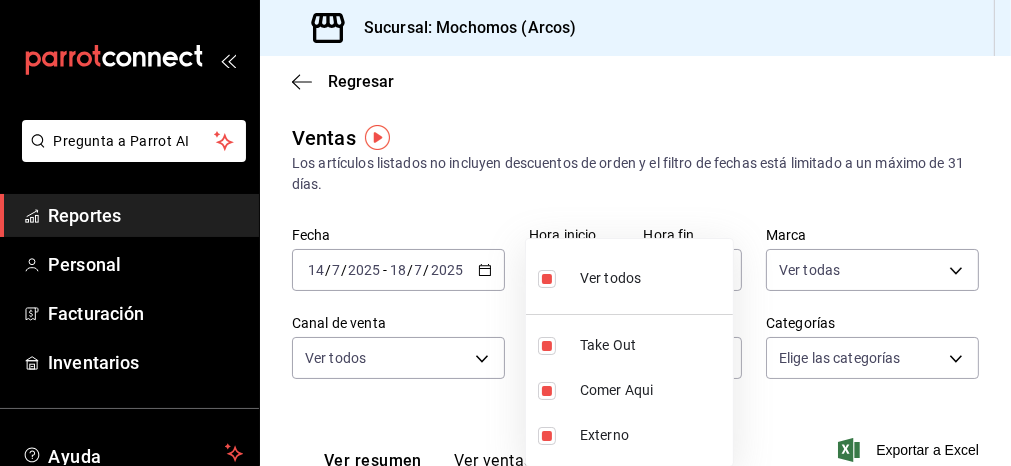 click at bounding box center (505, 233) 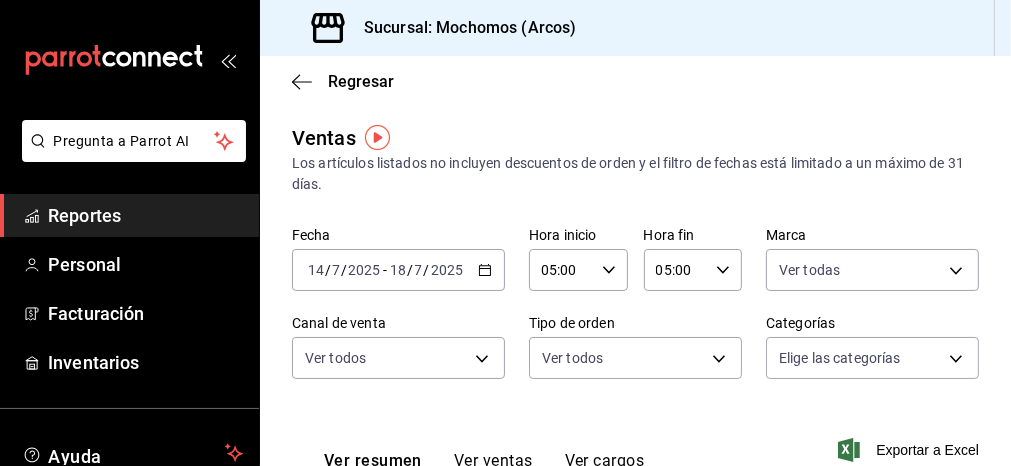 click on "Pregunta a Parrot AI Reportes   Personal   Facturación   Inventarios   Ayuda Recomienda Parrot   Mochomos Arcos   Sugerir nueva función   Sucursal: Mochomos (Arcos) Regresar Ventas Los artículos listados no incluyen descuentos de orden y el filtro de fechas está limitado a un máximo de 31 días. Fecha 2025-07-14 14 / 7 / 2025 - 2025-07-18 18 / 7 / 2025 Hora inicio 05:00 Hora inicio Hora fin 05:00 Hora fin Marca Ver todas dd36a3dd-8c35-4563-bc3a-0ae6137ce787 Canal de venta Ver todos PARROT,UBER_EATS,RAPPI,DIDI_FOOD,ONLINE Tipo de orden Ver todos c6b8ee8d-4955-4723-bae1-372b147e207b,27be71f3-ce18-4cfa-bd3b-e966efc6a73f,EXTERNAL Categorías Elige las categorías Ver resumen Ver ventas Ver cargos Exportar a Excel Resumen Total artículos Da clic en la fila para ver el detalle por tipo de artículo + $642,002.20 Cargos por servicio + $0.00 Venta bruta = $642,002.20 Descuentos totales - $4,090.60 Certificados de regalo - $22,944.60 Venta total = $614,967.00 Impuestos - $84,823.03 Venta neta = $530,143.97" at bounding box center [505, 233] 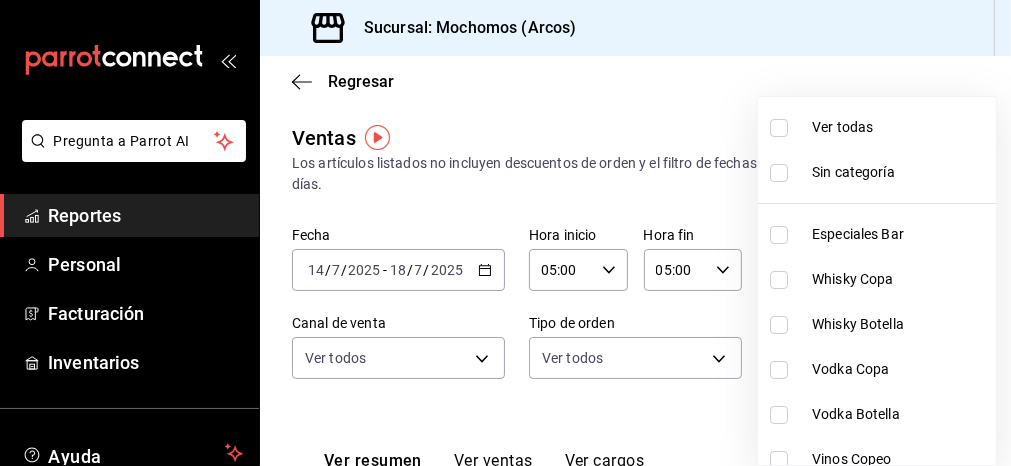 click on "Ver todas" at bounding box center [900, 127] 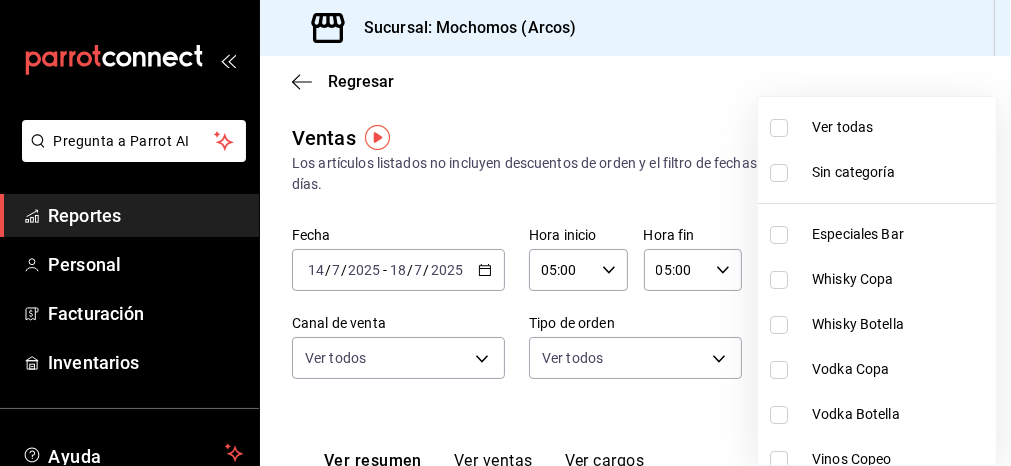 checkbox on "true" 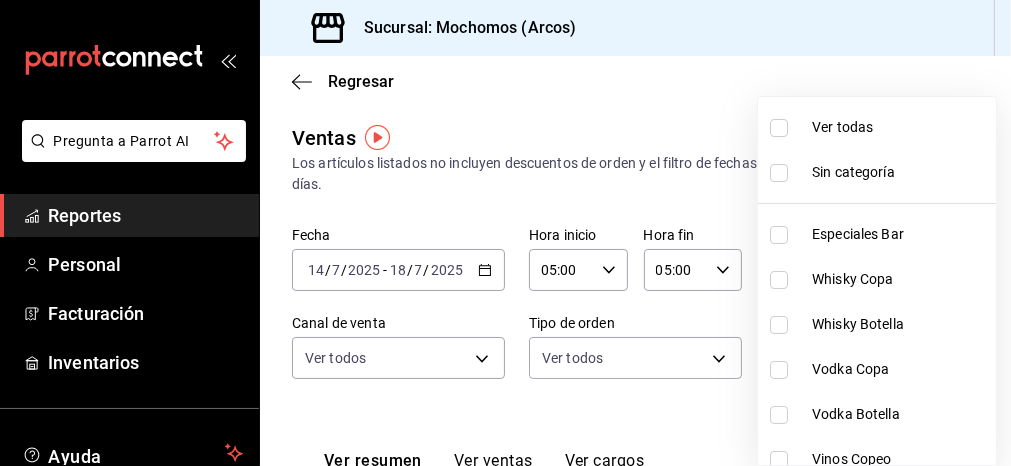 checkbox on "true" 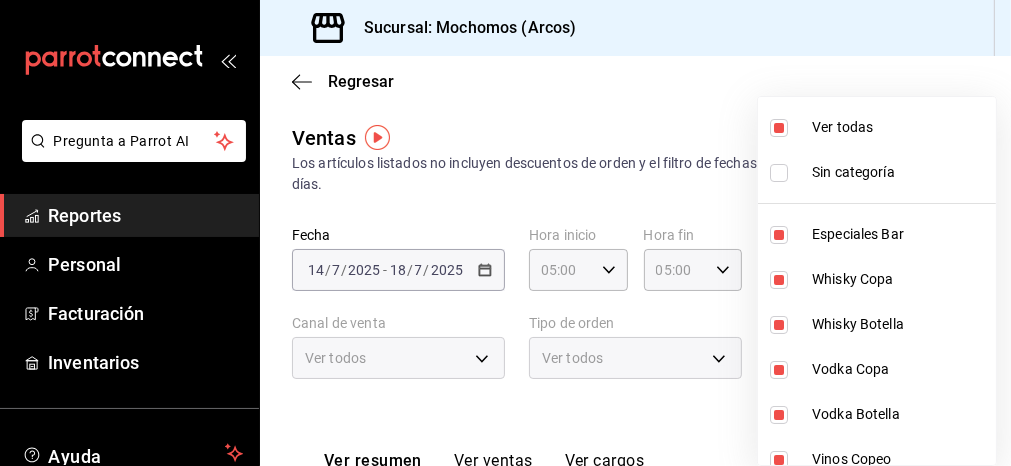 click at bounding box center [505, 233] 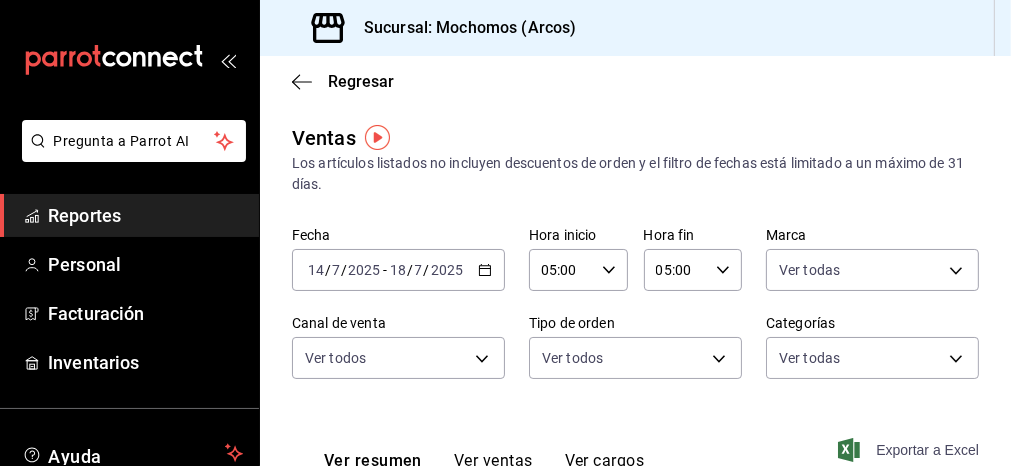 click on "Exportar a Excel" at bounding box center [910, 450] 